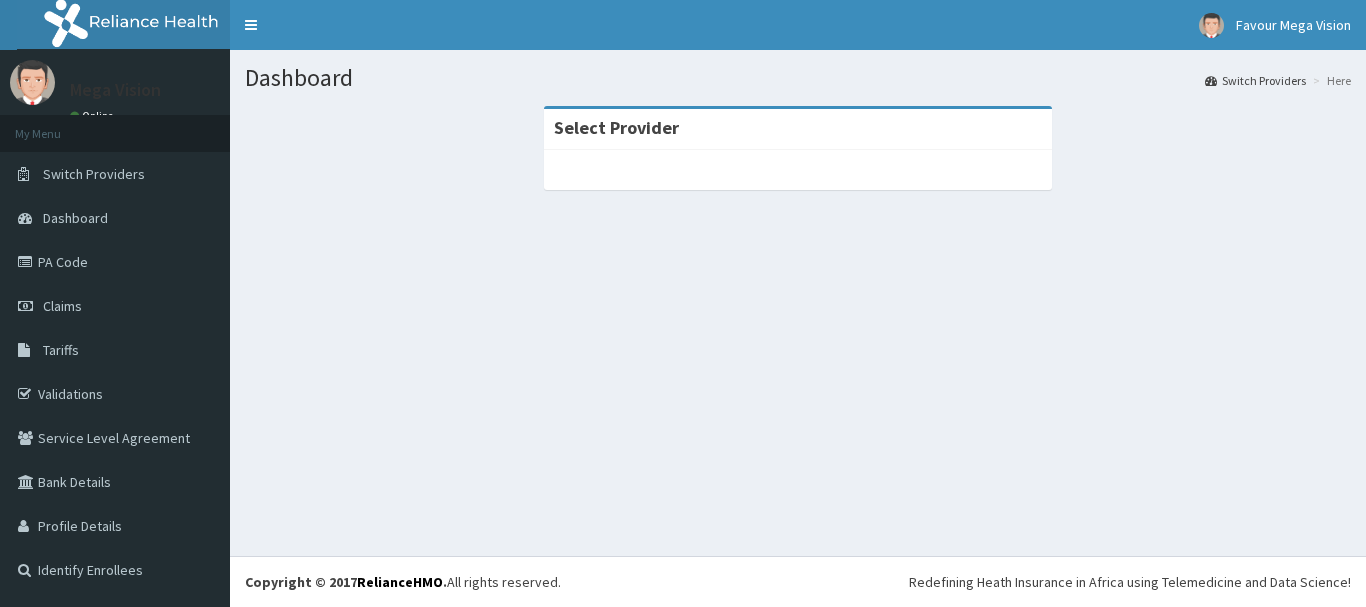 scroll, scrollTop: 0, scrollLeft: 0, axis: both 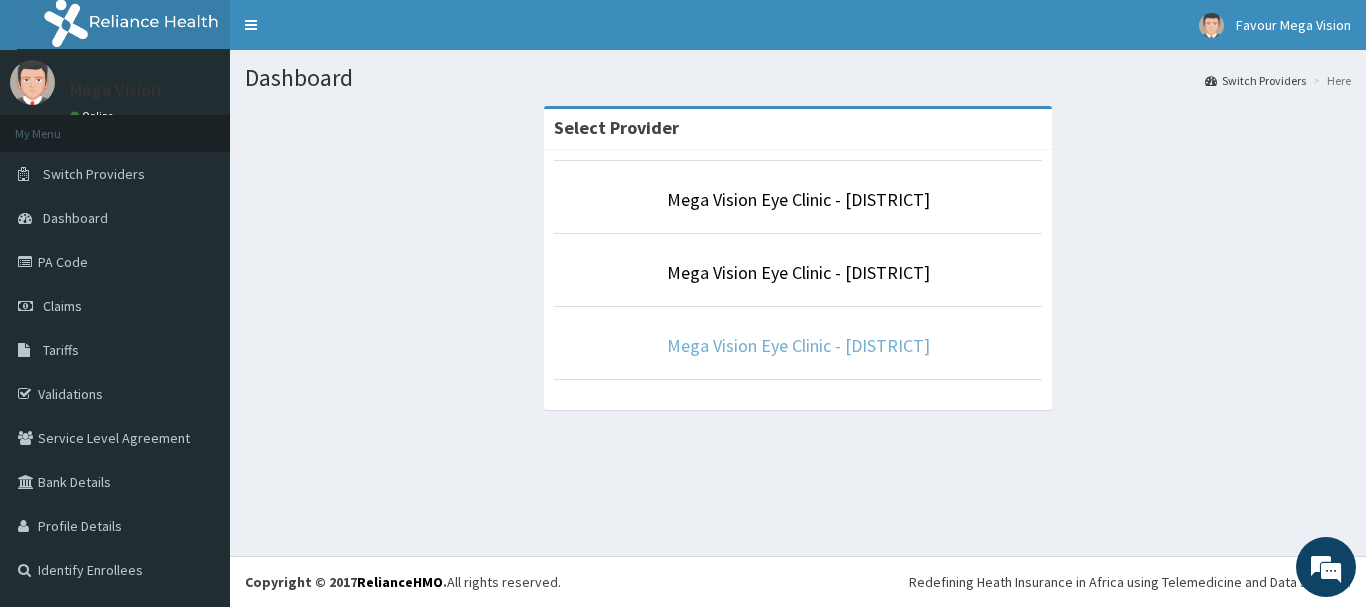 click on "Mega Vision Eye Clinic - [AREA]" at bounding box center [798, 345] 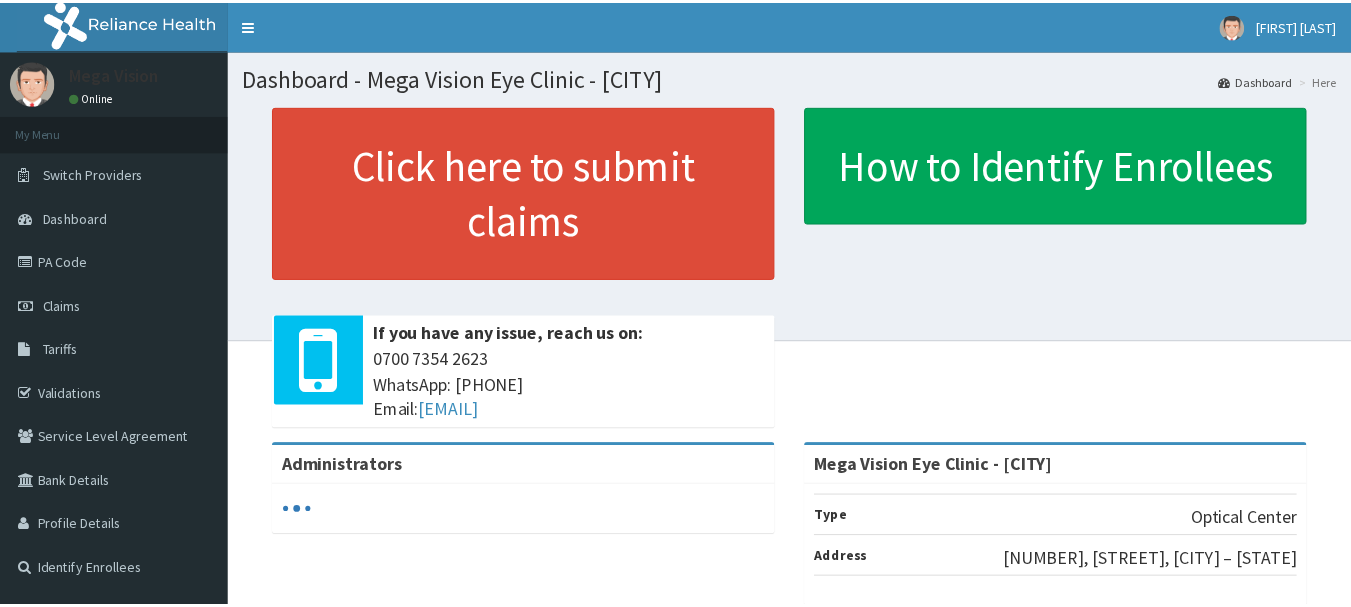 scroll, scrollTop: 0, scrollLeft: 0, axis: both 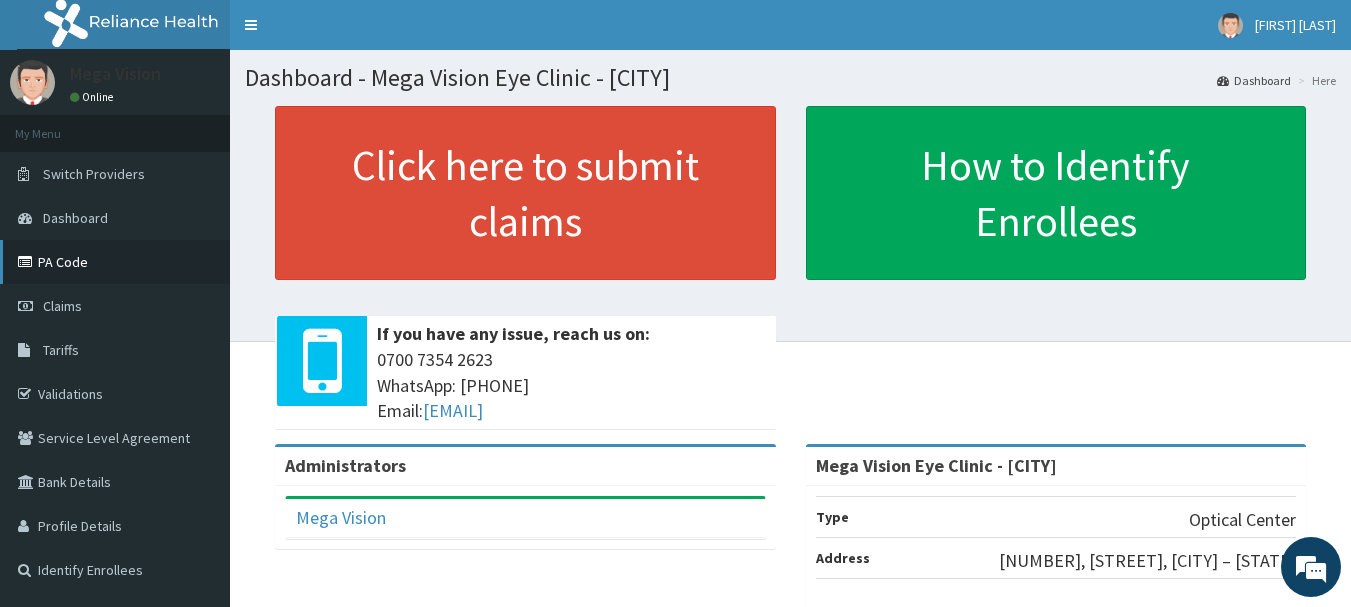 click on "PA Code" at bounding box center (115, 262) 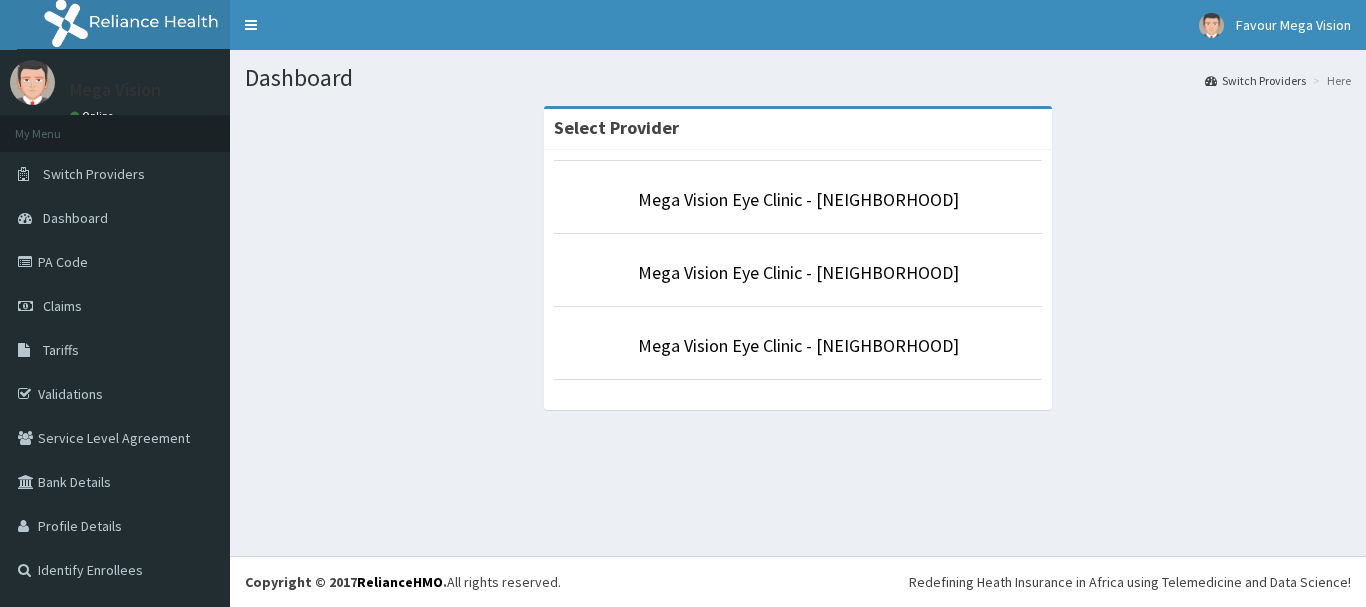 scroll, scrollTop: 0, scrollLeft: 0, axis: both 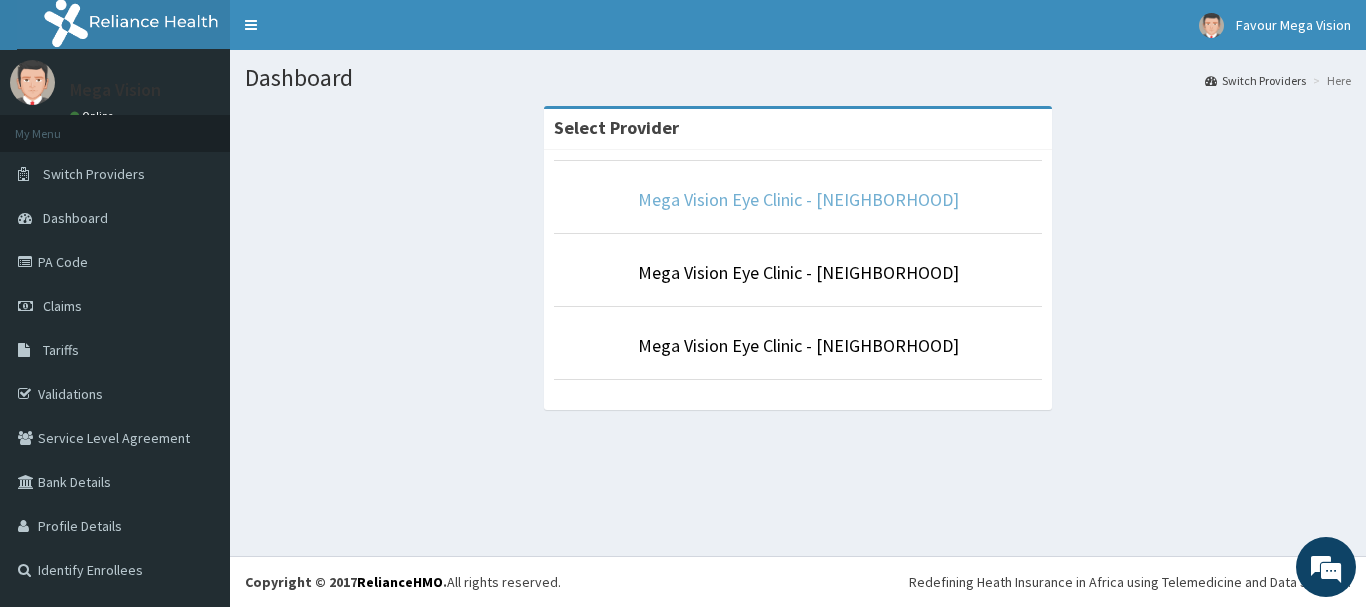 click on "Mega Vision Eye Clinic - Ikeja" at bounding box center (798, 199) 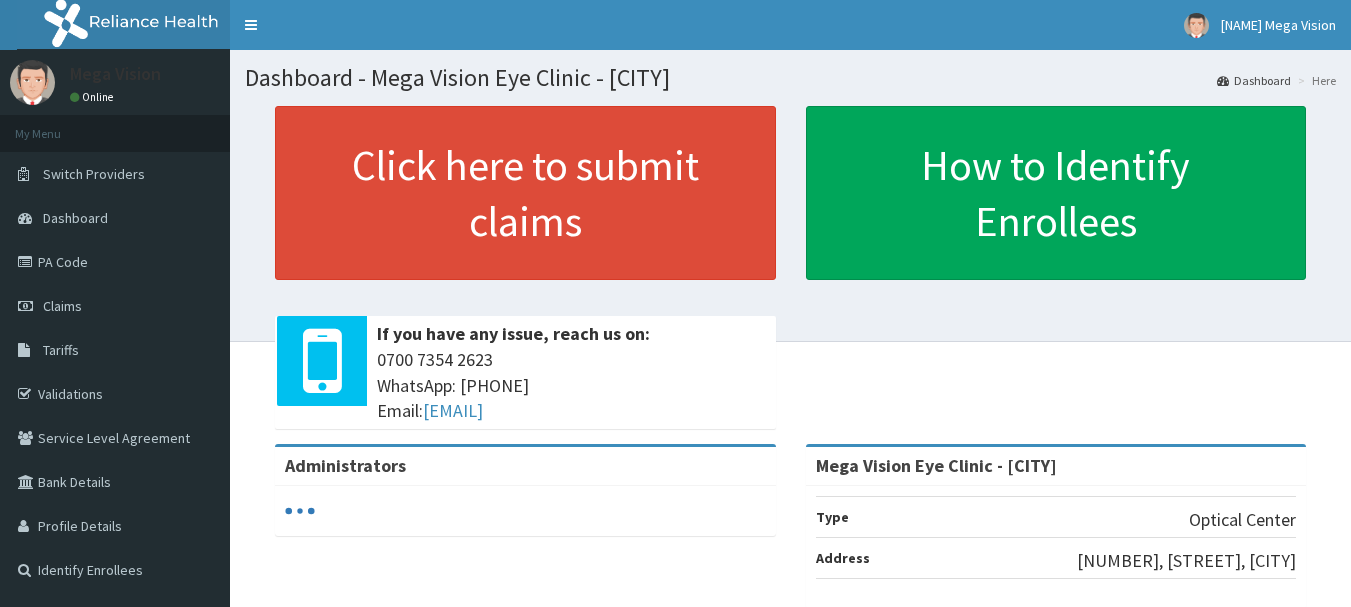 scroll, scrollTop: 0, scrollLeft: 0, axis: both 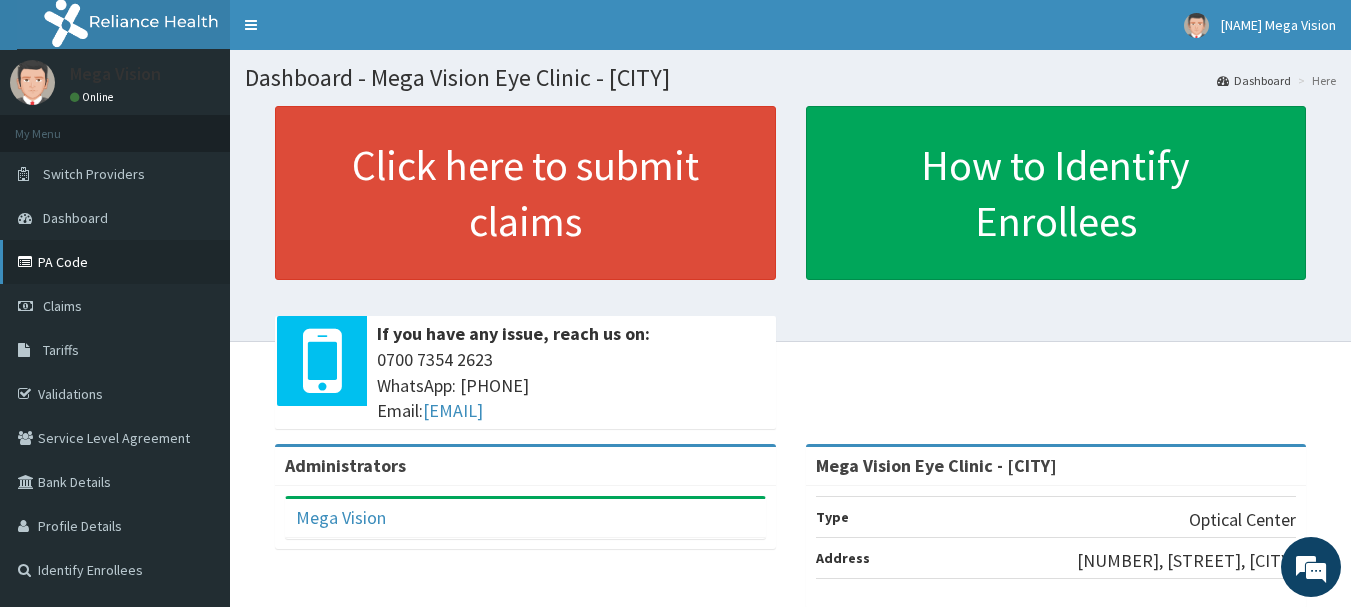 click on "PA Code" at bounding box center (115, 262) 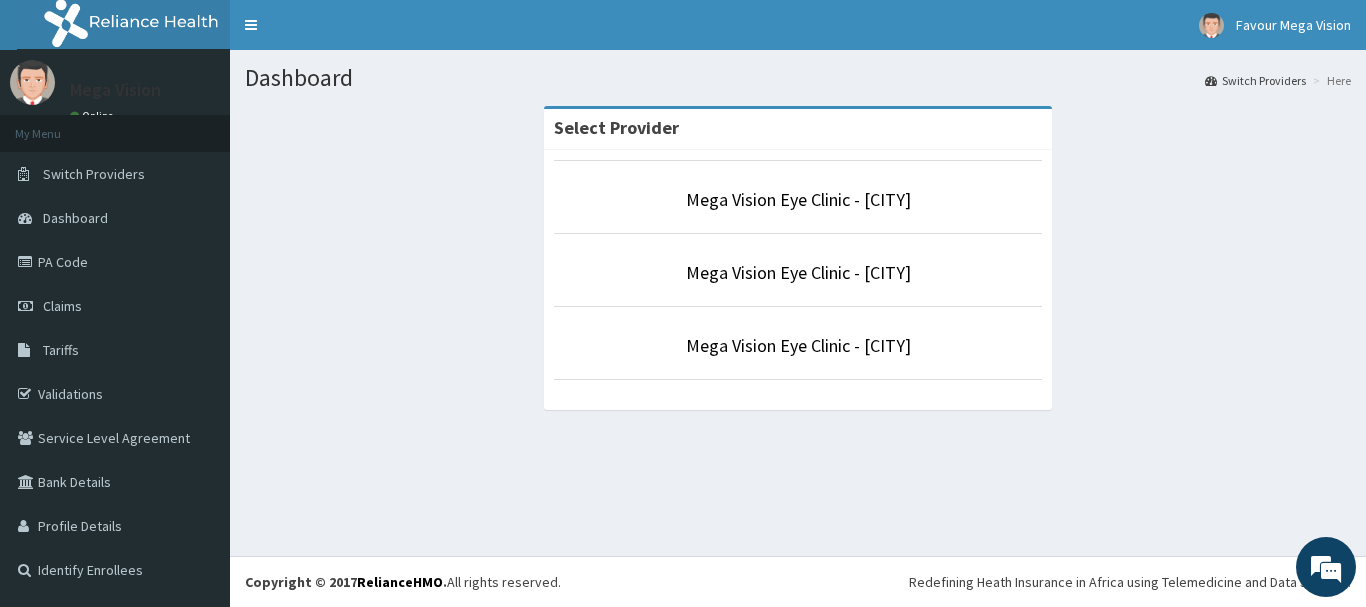 scroll, scrollTop: 0, scrollLeft: 0, axis: both 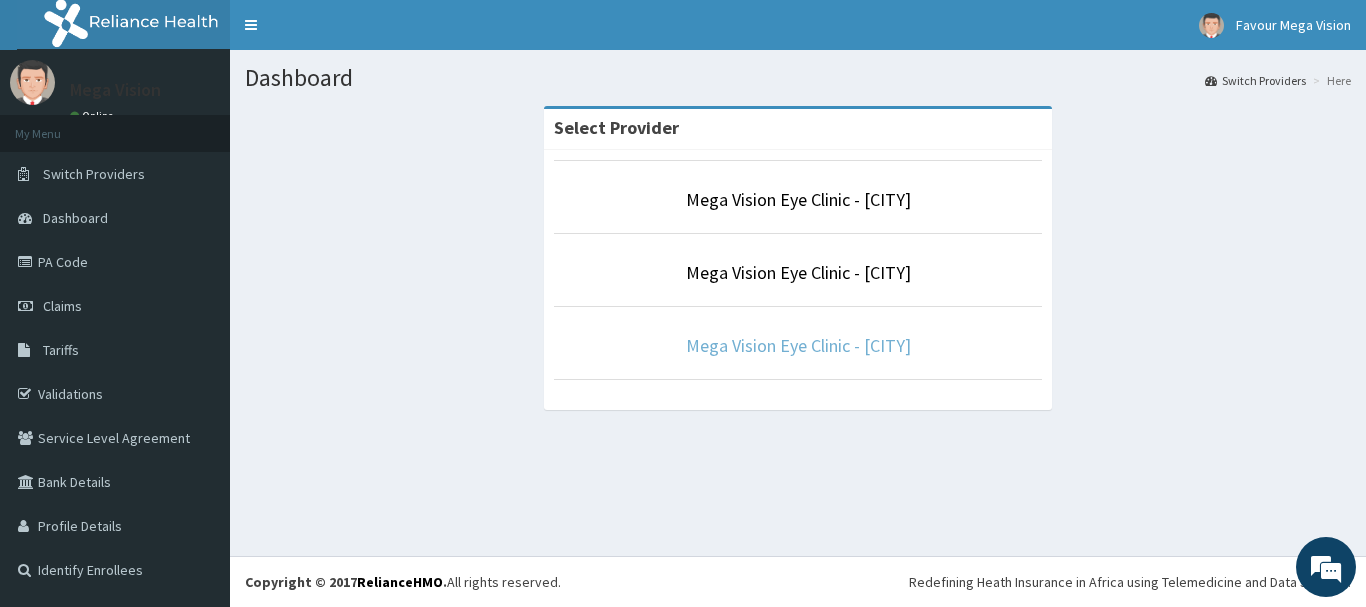 click on "Mega Vision Eye Clinic - [CITY]" at bounding box center [798, 345] 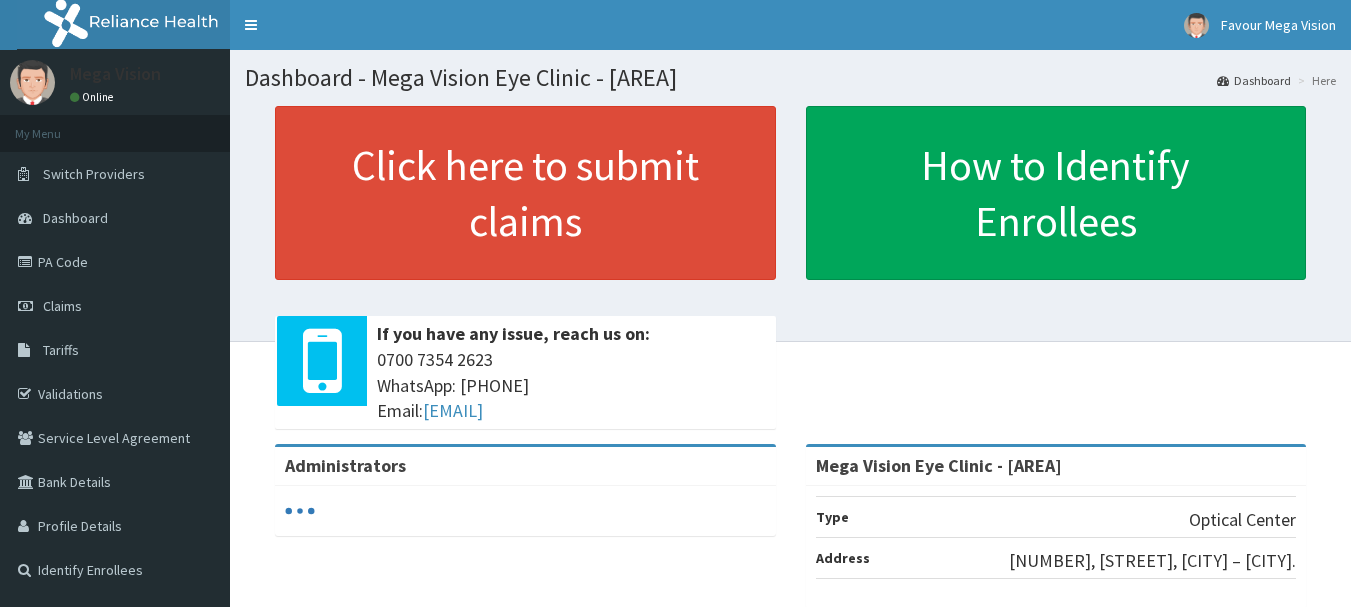 scroll, scrollTop: 0, scrollLeft: 0, axis: both 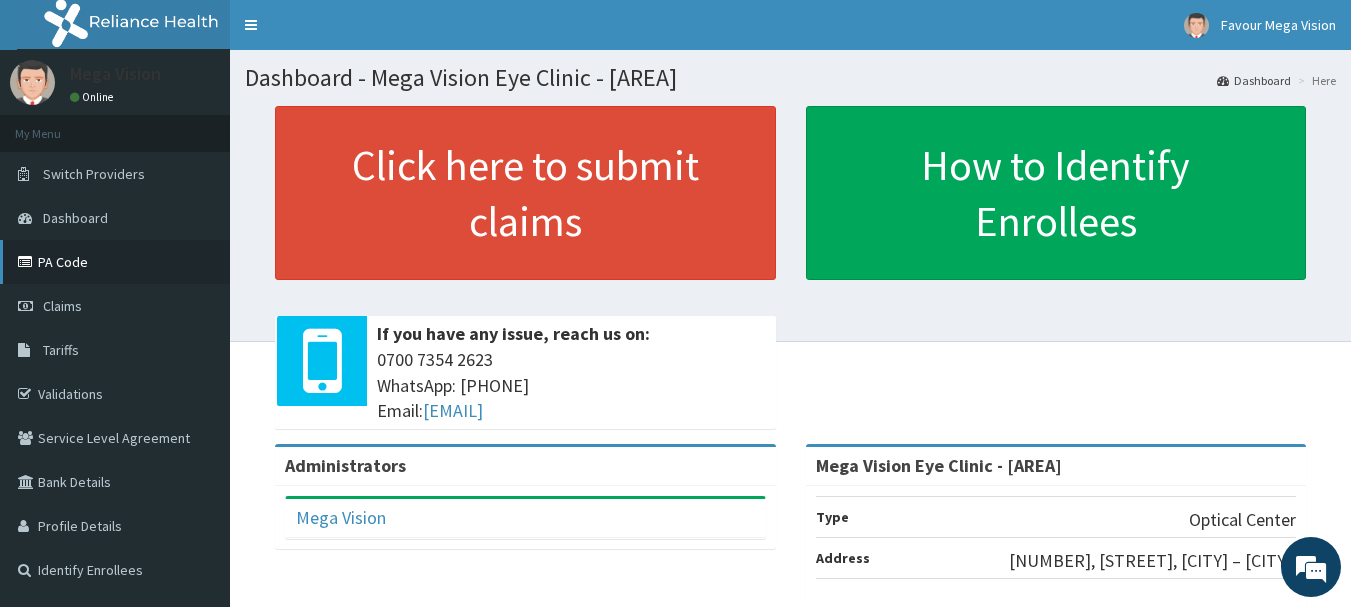 click on "PA Code" at bounding box center (115, 262) 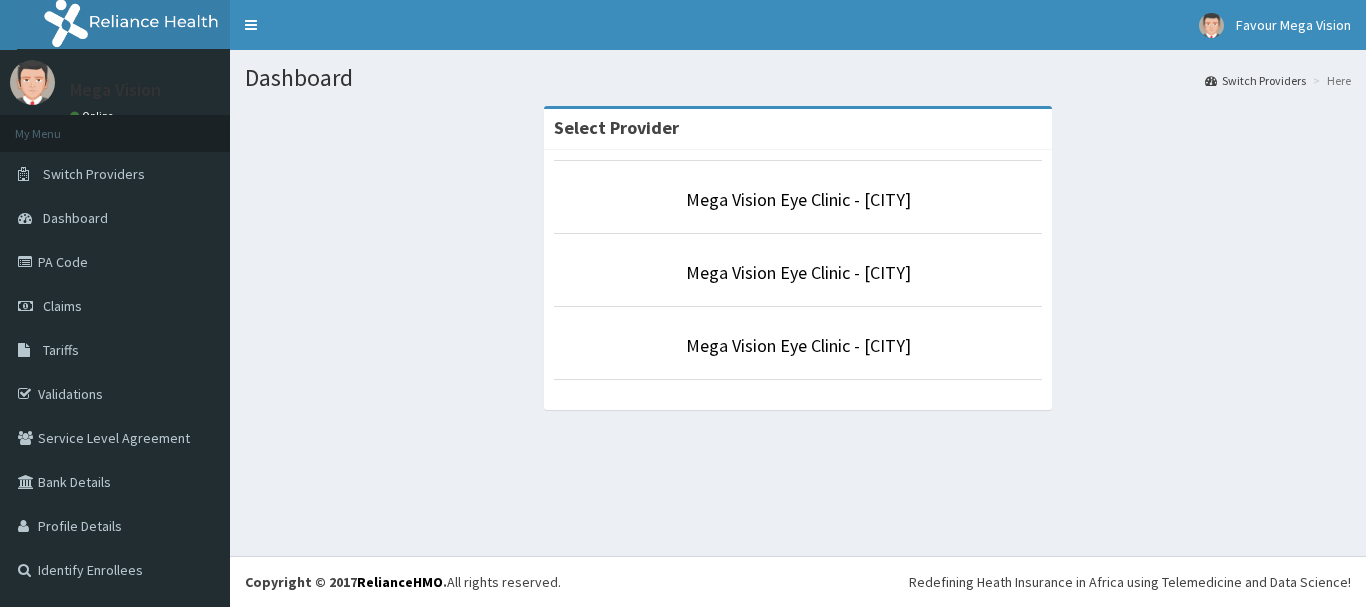 scroll, scrollTop: 0, scrollLeft: 0, axis: both 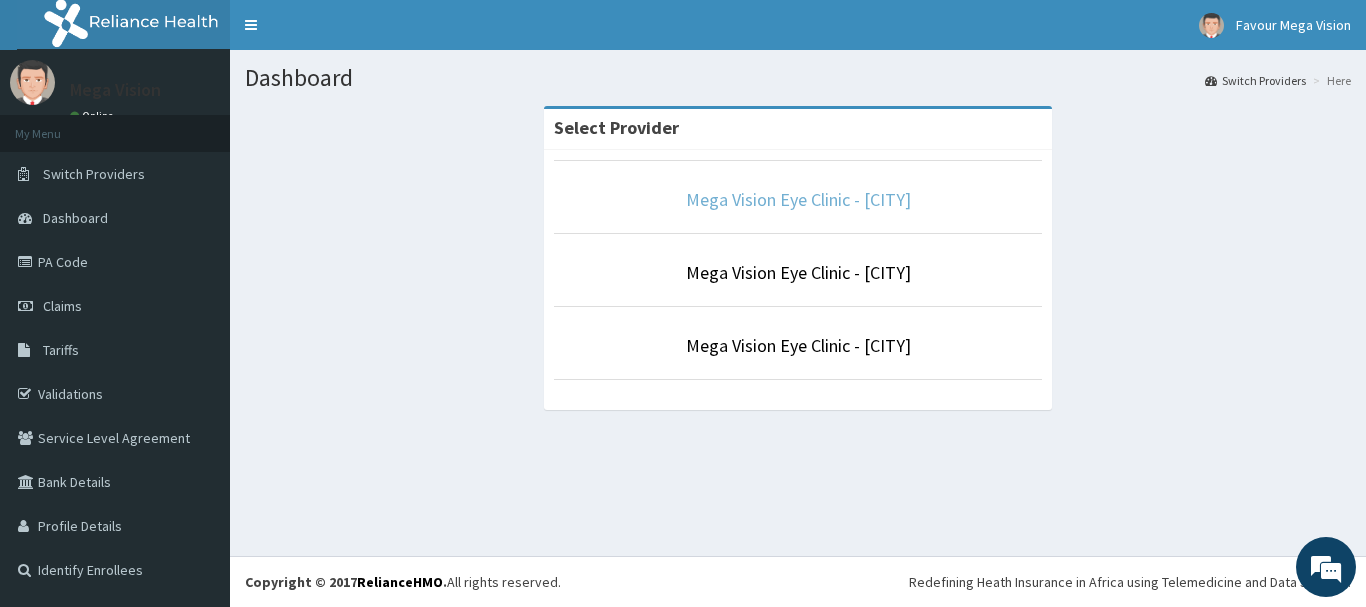click on "Mega Vision Eye Clinic - [CITY]" at bounding box center (798, 199) 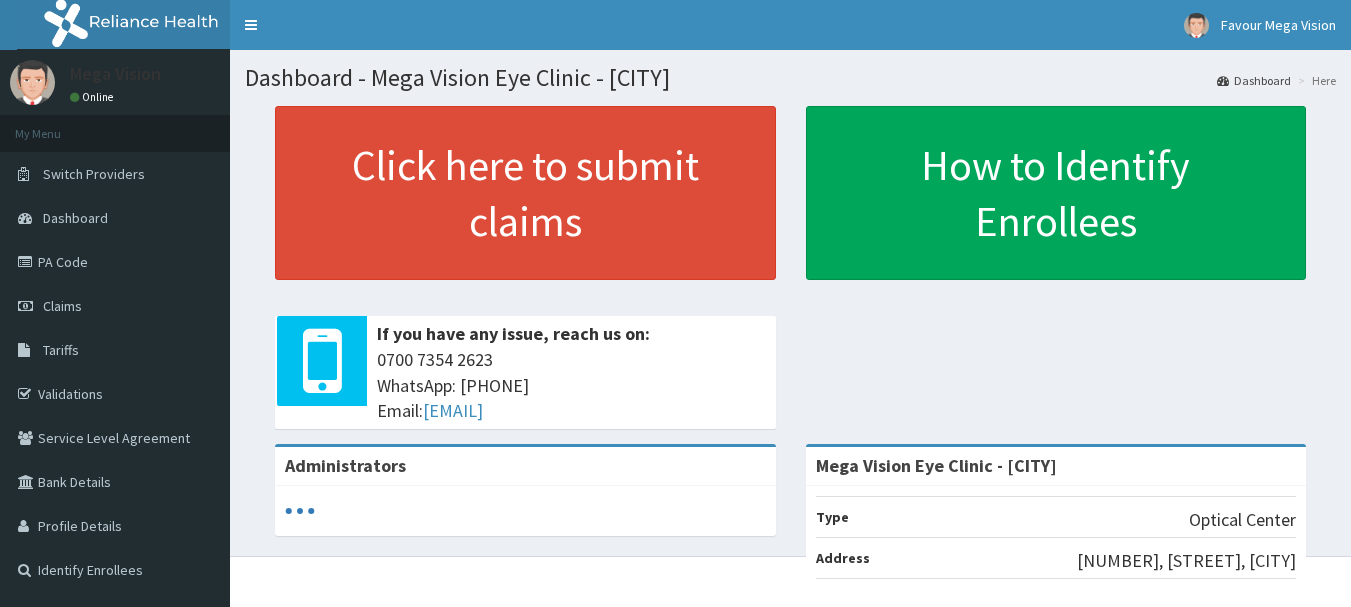 scroll, scrollTop: 0, scrollLeft: 0, axis: both 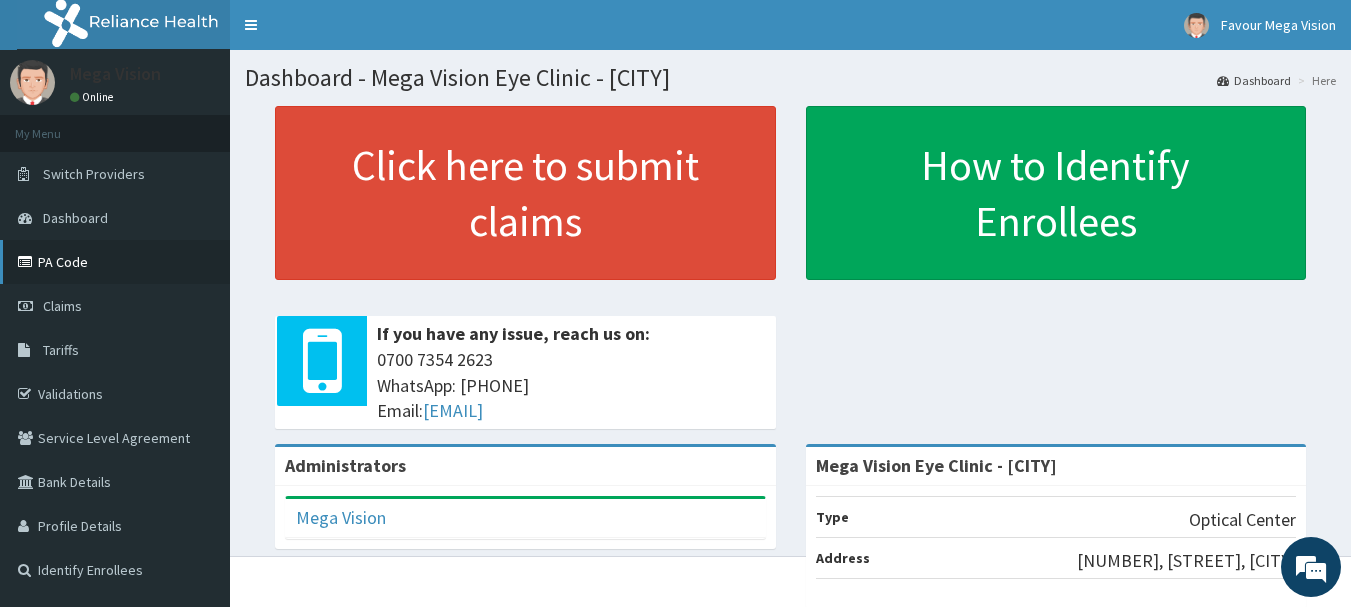 click on "PA Code" at bounding box center [115, 262] 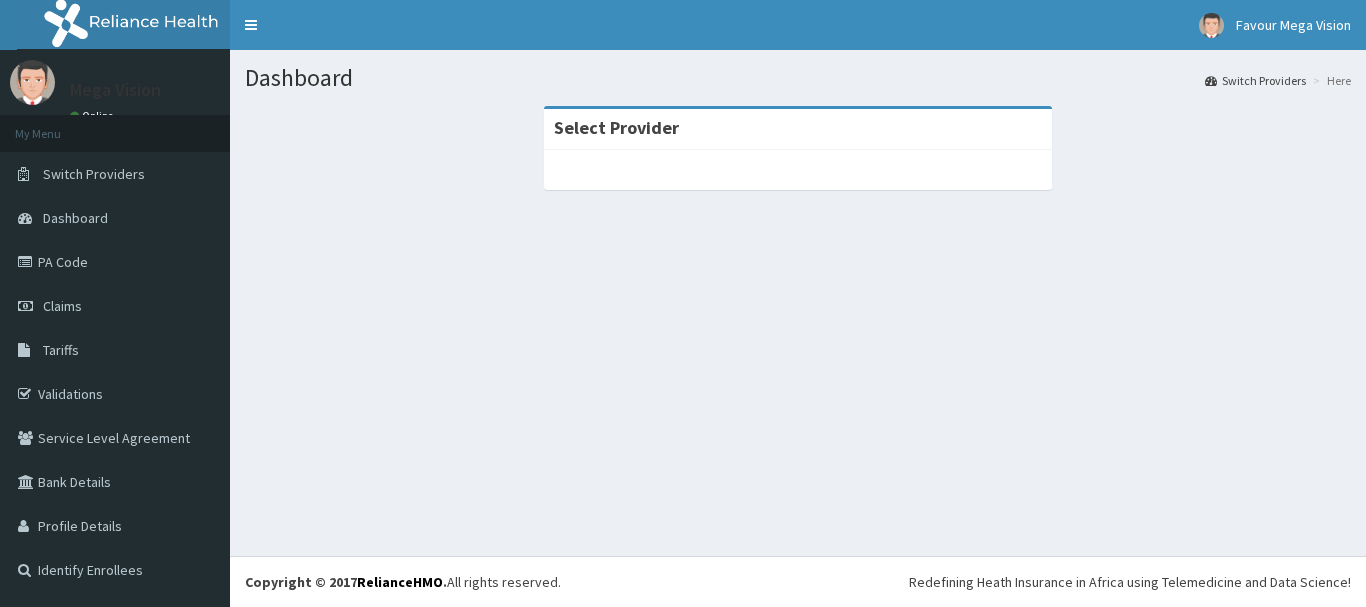 scroll, scrollTop: 0, scrollLeft: 0, axis: both 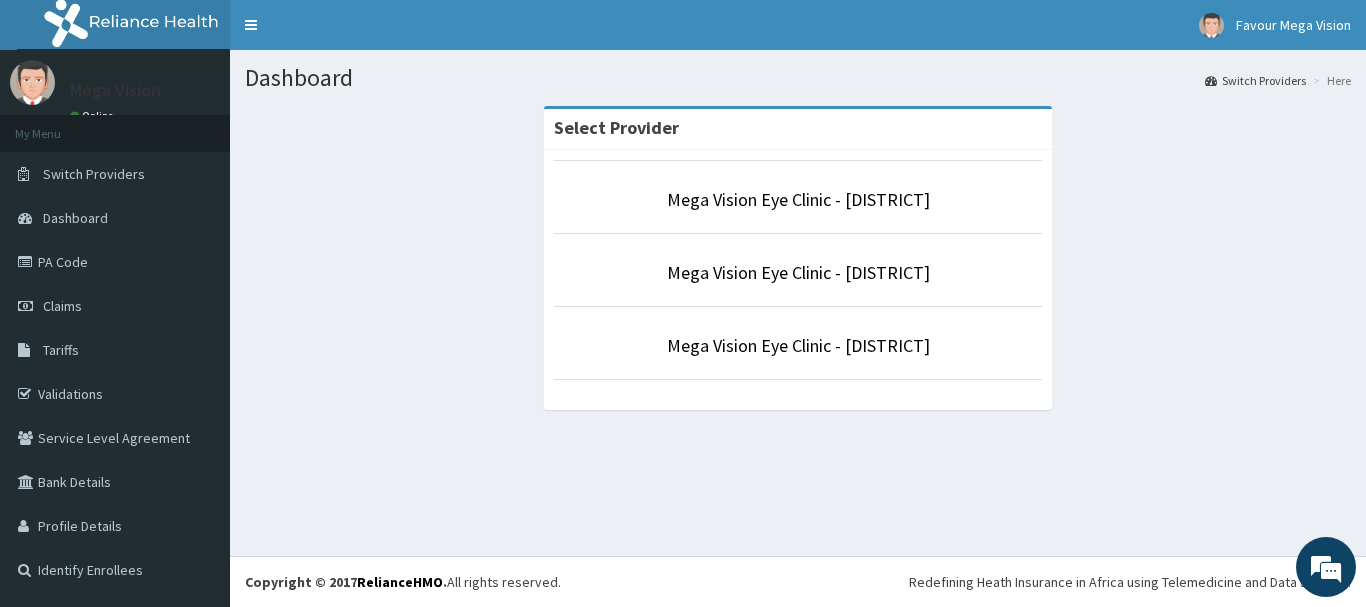 click on "Mega Vision Eye Clinic - [CITY]" at bounding box center (798, 346) 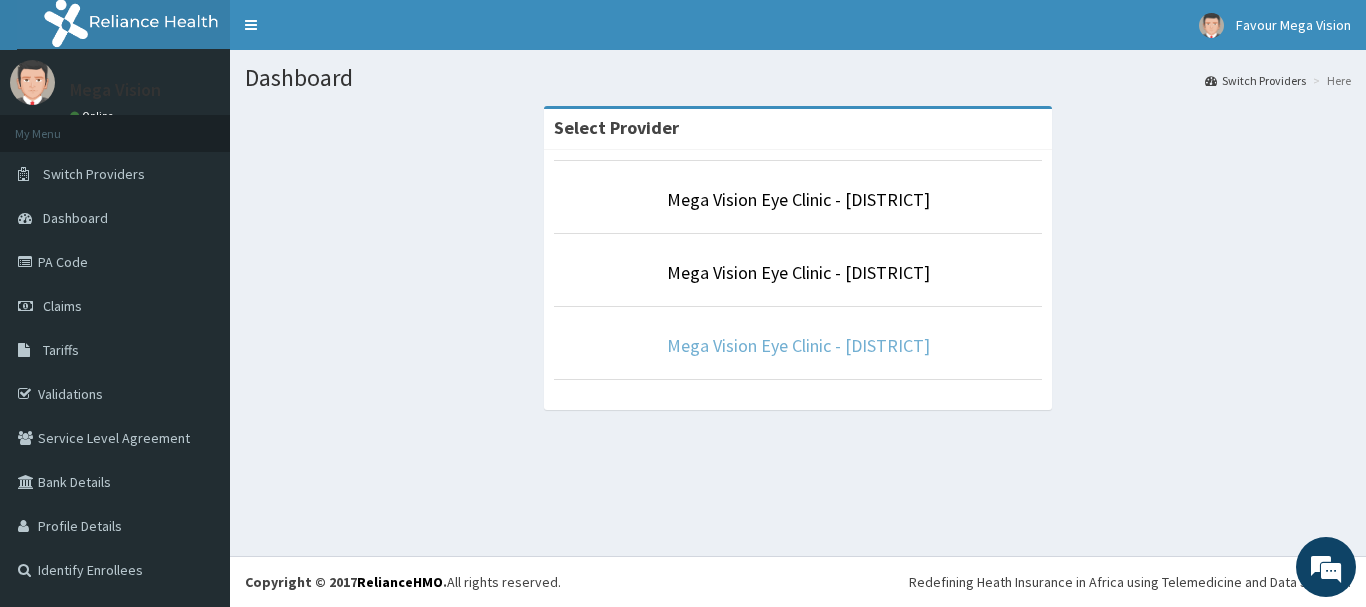 click on "Mega Vision Eye Clinic - [CITY]" at bounding box center (798, 345) 